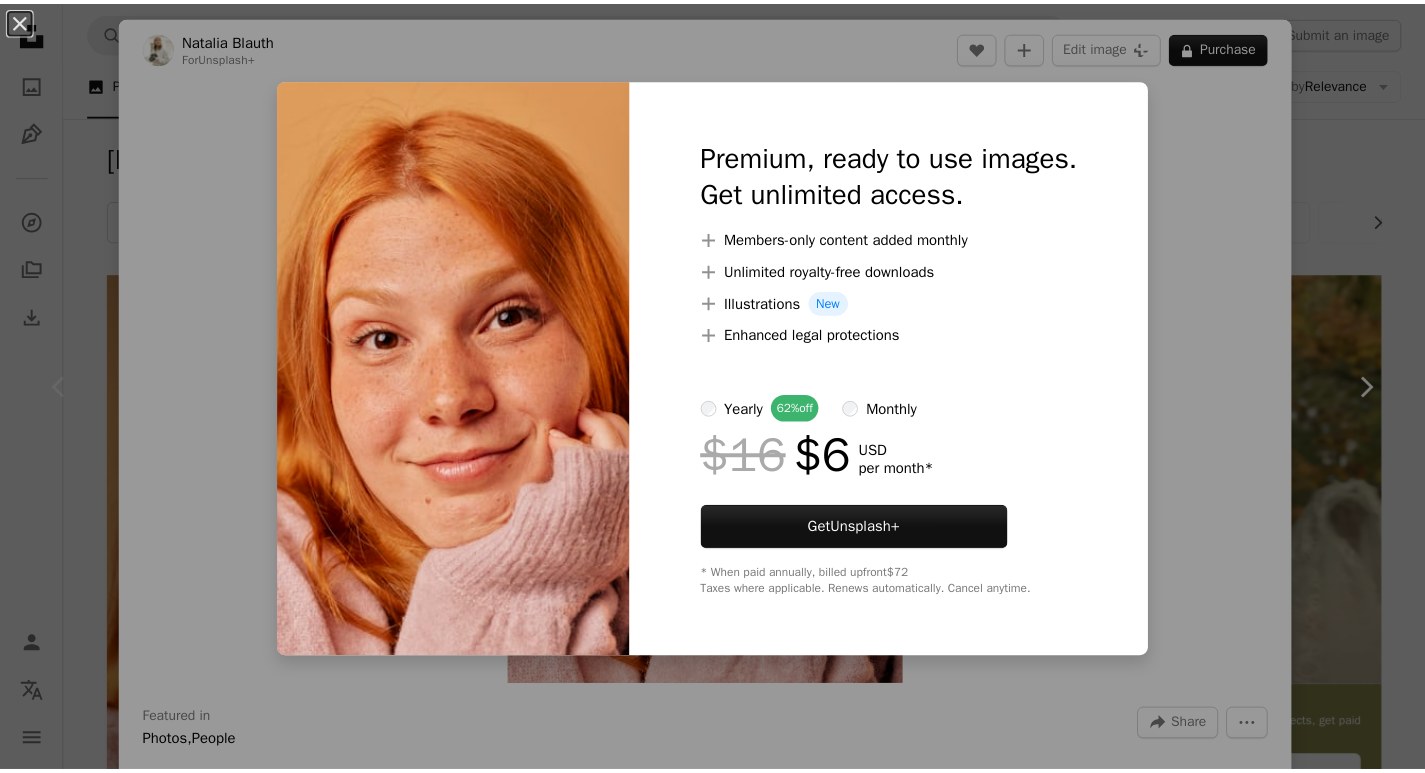 scroll, scrollTop: 300, scrollLeft: 0, axis: vertical 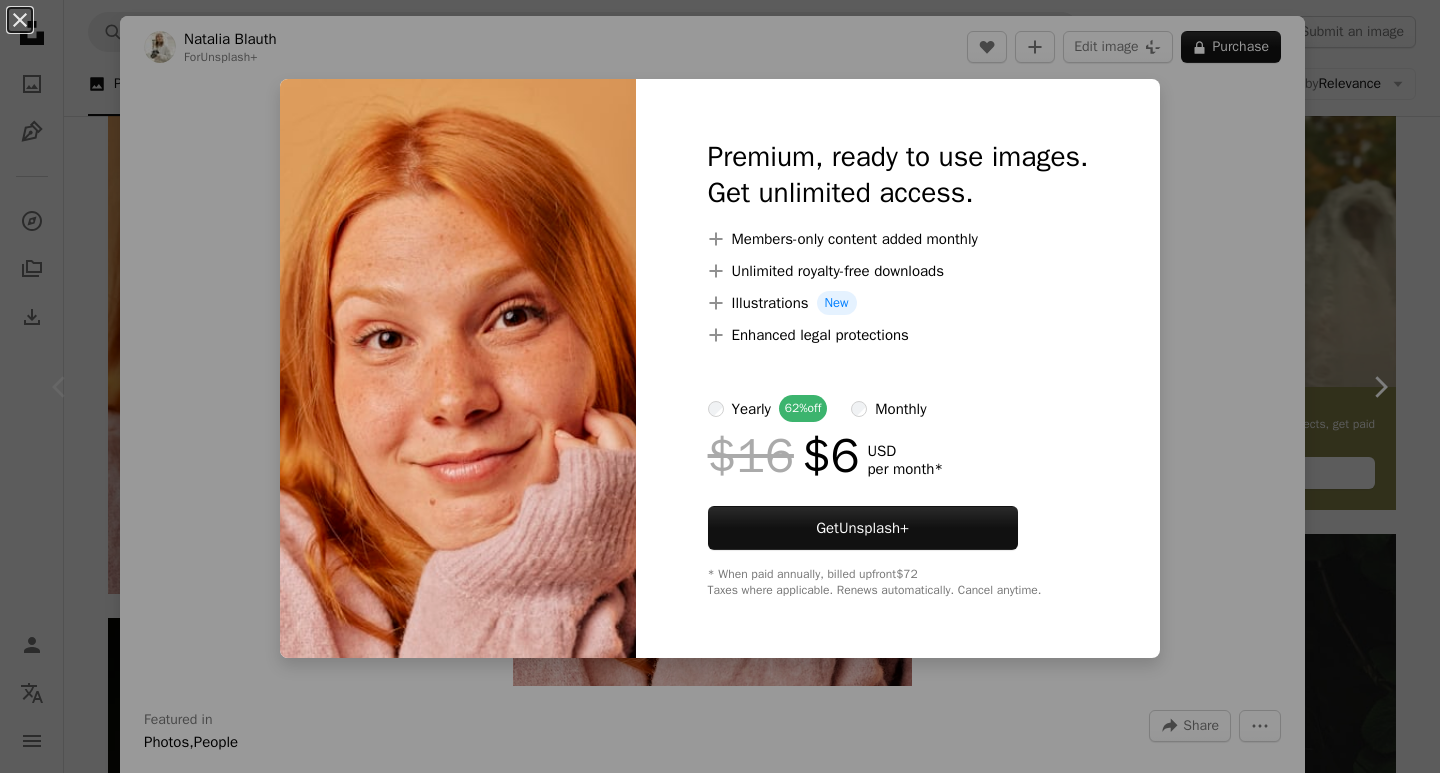 click on "An X shape Premium, ready to use images. Get unlimited access. A plus sign Members-only content added monthly A plus sign Unlimited royalty-free downloads A plus sign Illustrations  New A plus sign Enhanced legal protections yearly 62%  off monthly $16   $6 USD per month * Get  Unsplash+ * When paid annually, billed upfront  $72 Taxes where applicable. Renews automatically. Cancel anytime." at bounding box center [720, 386] 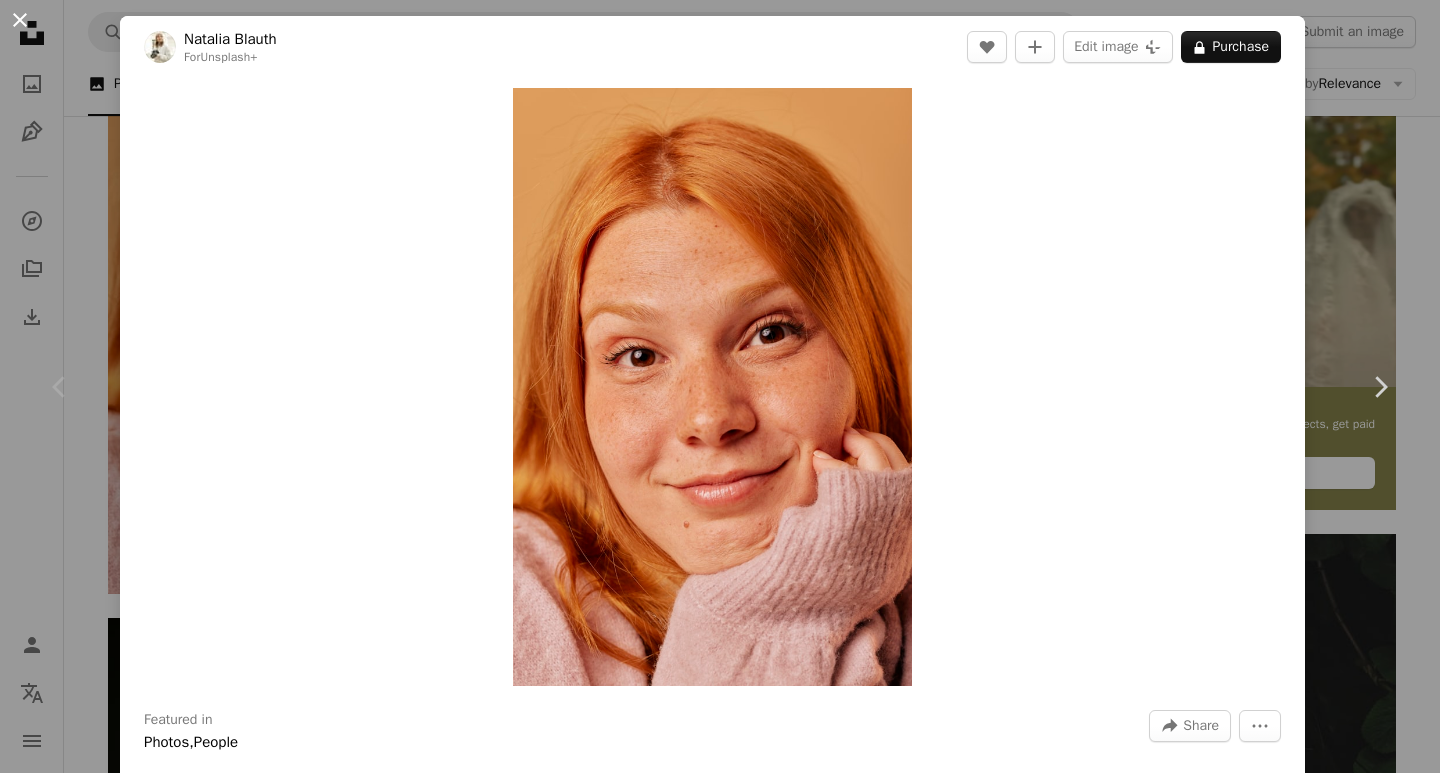 click on "An X shape" at bounding box center (20, 20) 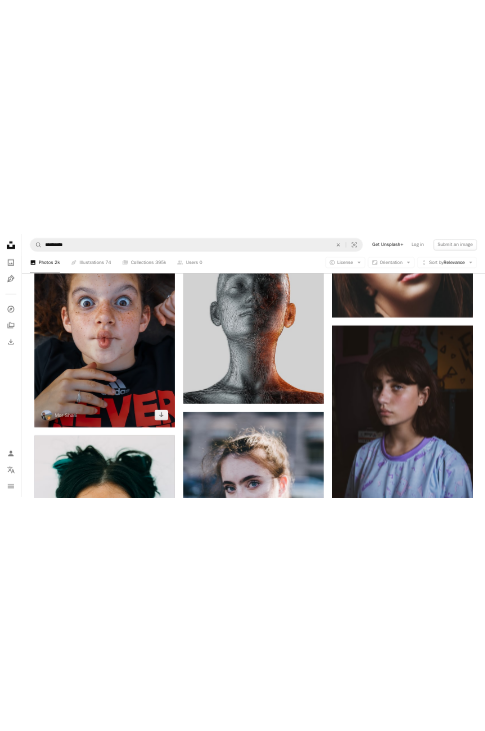 scroll, scrollTop: 1400, scrollLeft: 0, axis: vertical 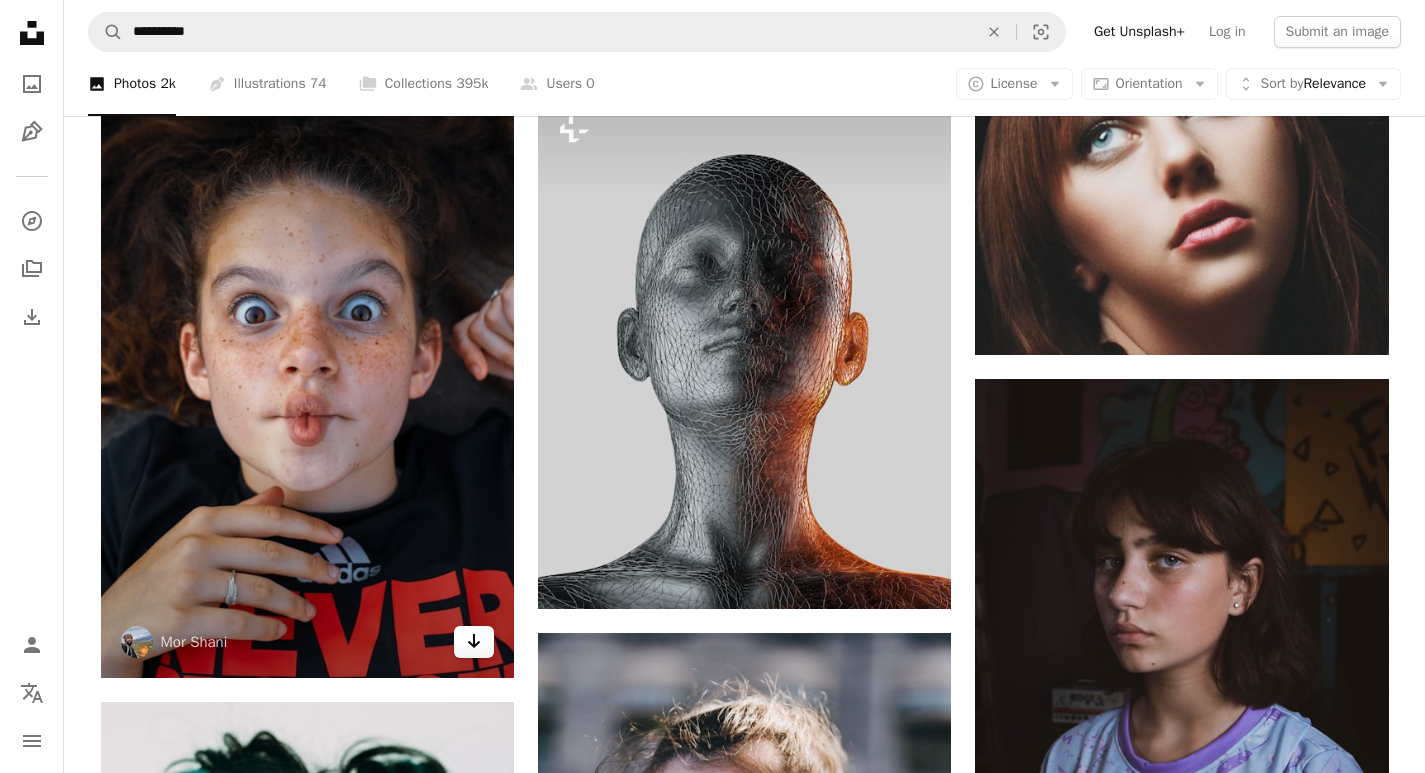 click 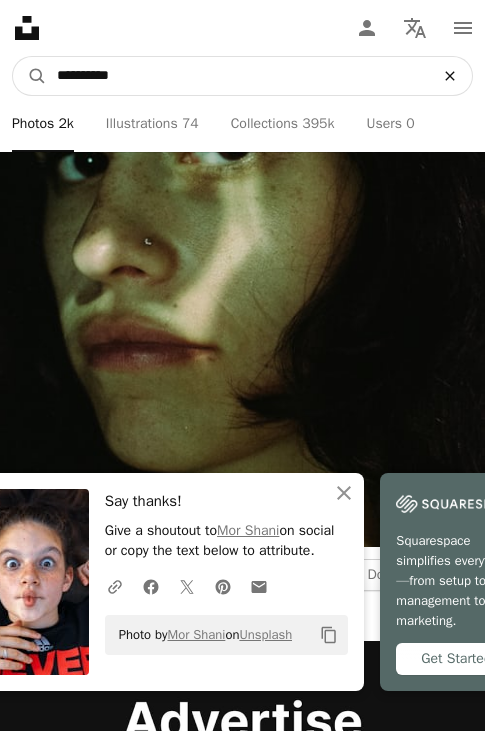 click 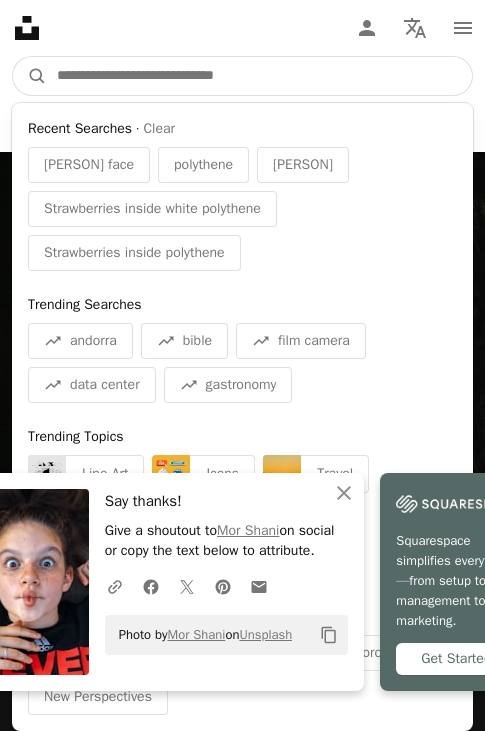 click at bounding box center (259, 76) 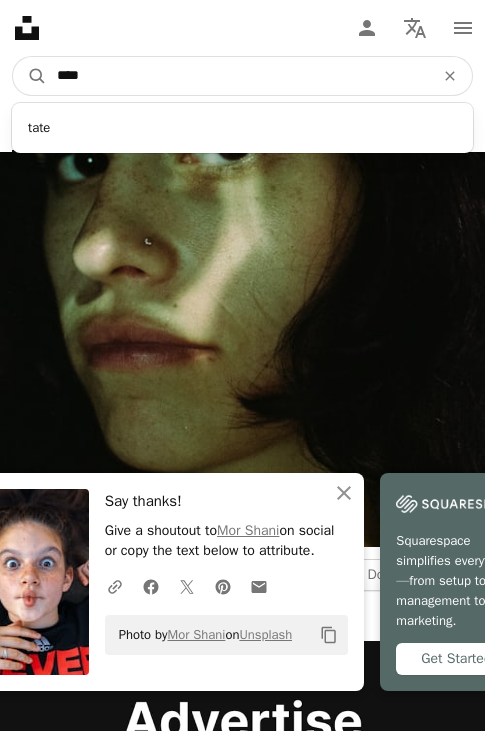 type on "*****" 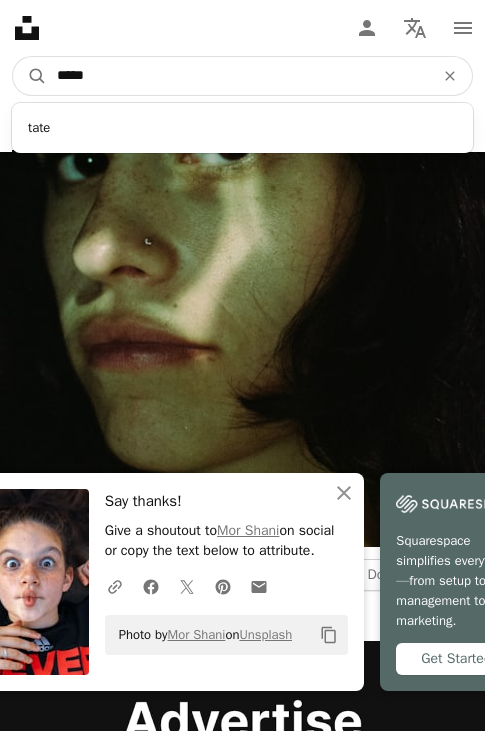 click on "A magnifying glass" at bounding box center (30, 76) 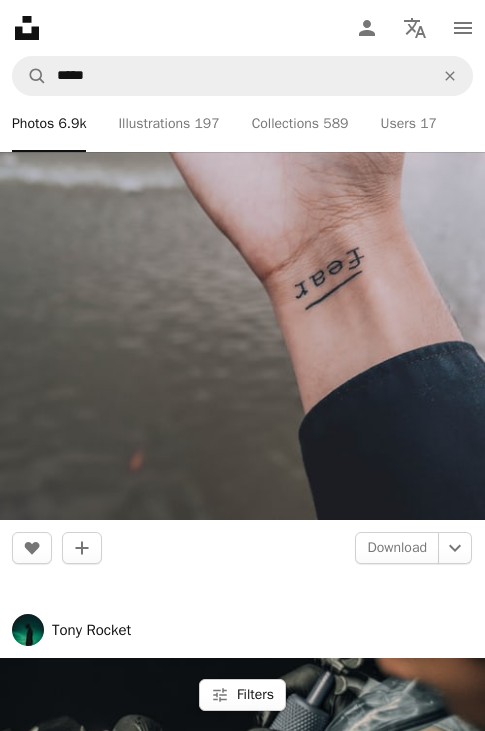 scroll, scrollTop: 5100, scrollLeft: 0, axis: vertical 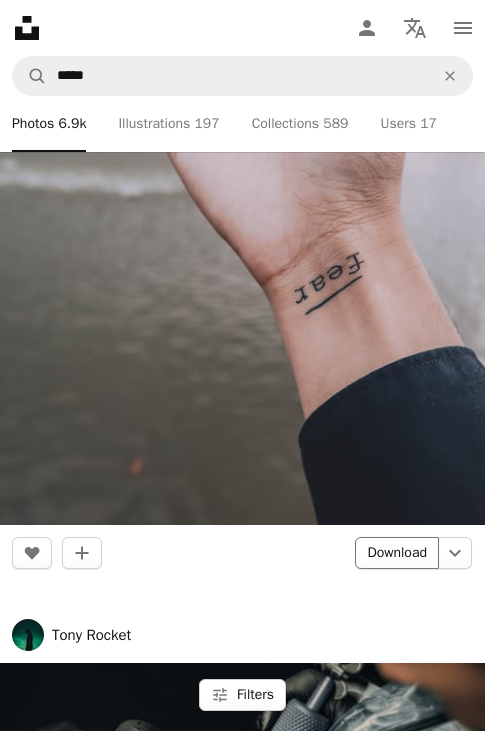 click on "Download" at bounding box center (397, 553) 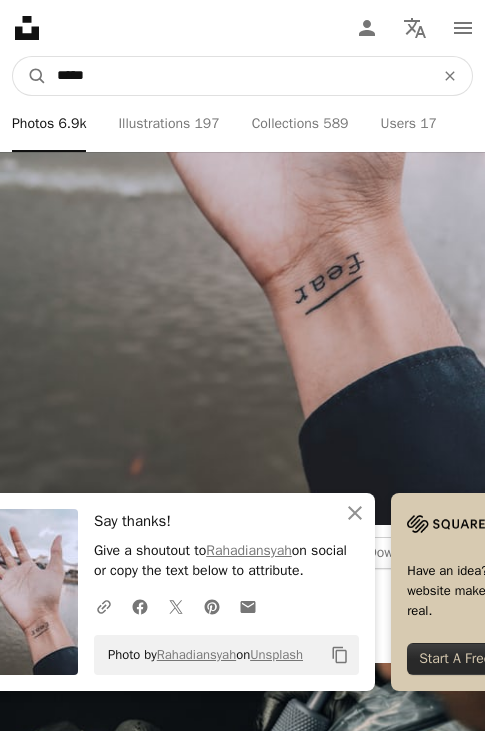 click on "*****" at bounding box center [237, 76] 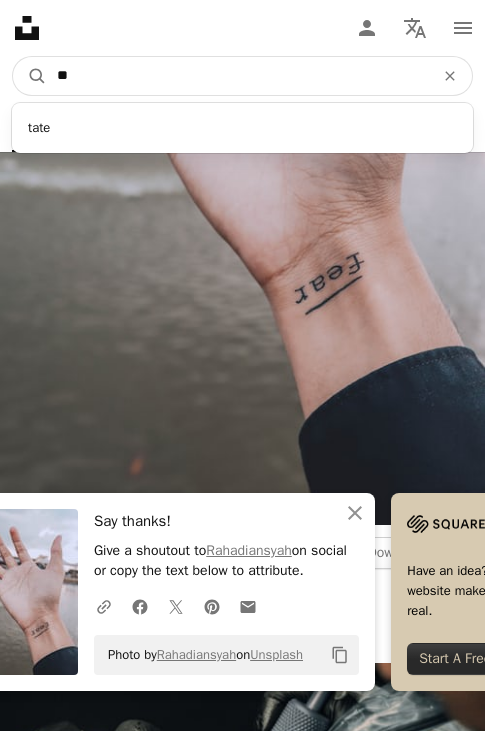 type on "*" 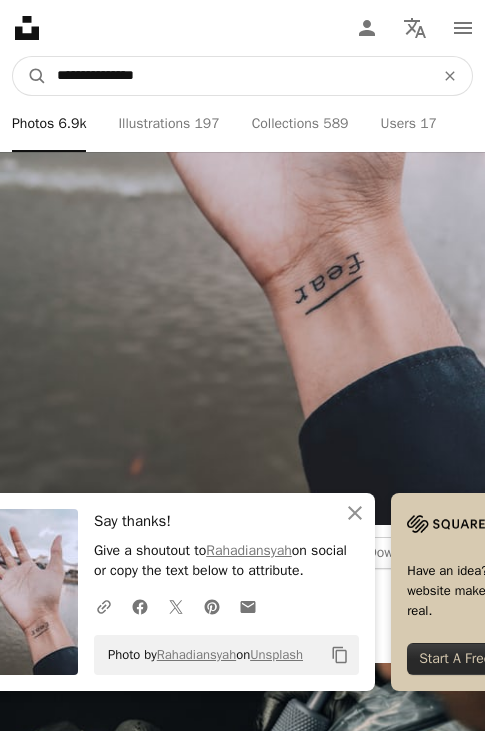 type on "**********" 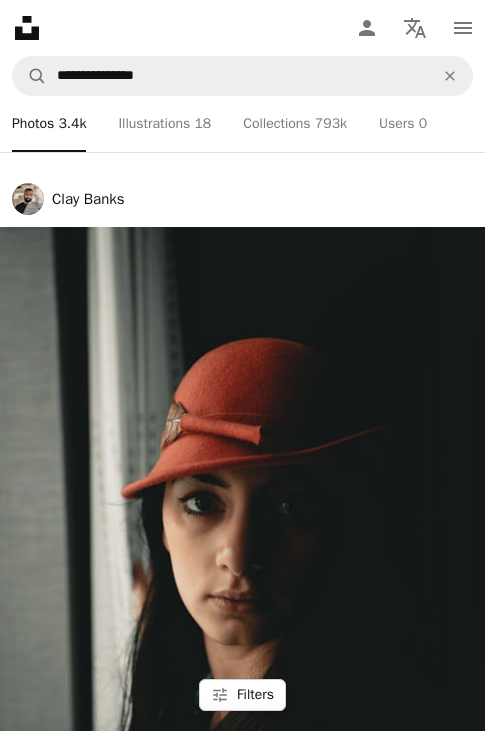 scroll, scrollTop: 5500, scrollLeft: 0, axis: vertical 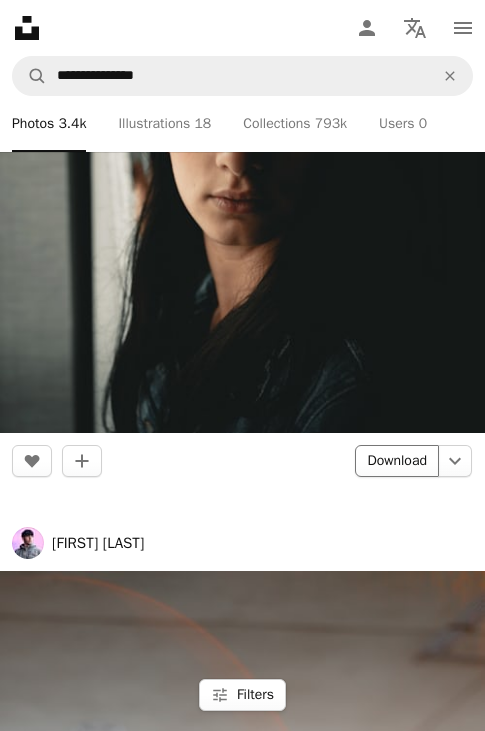 click on "Download" at bounding box center (397, 461) 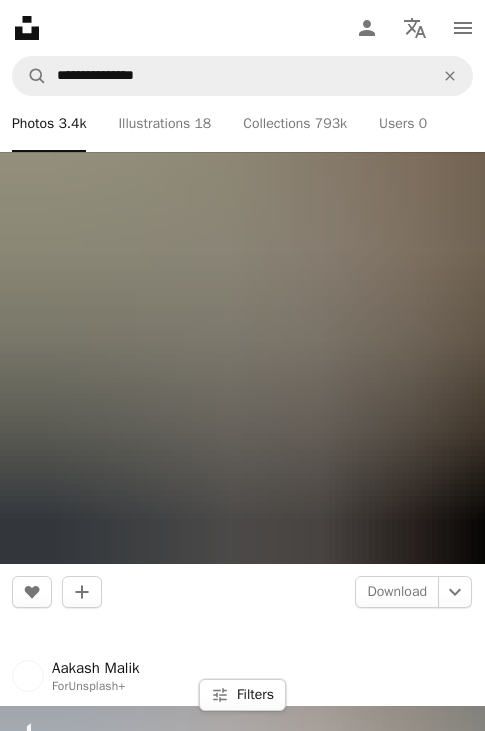 scroll, scrollTop: 7200, scrollLeft: 0, axis: vertical 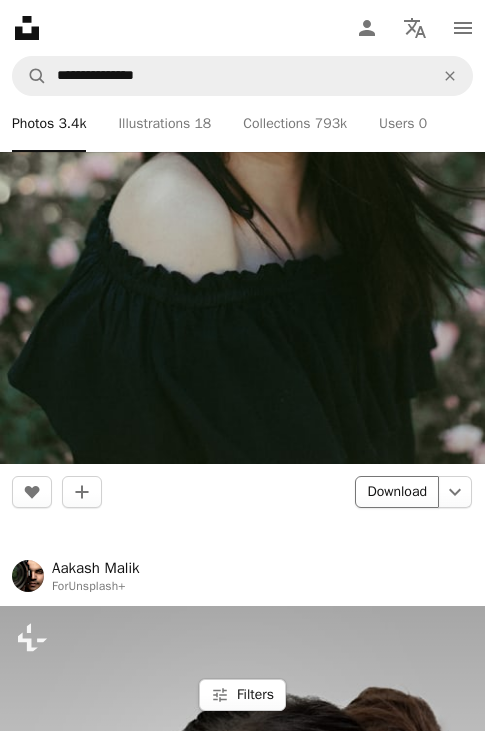 click on "Download" at bounding box center [397, 492] 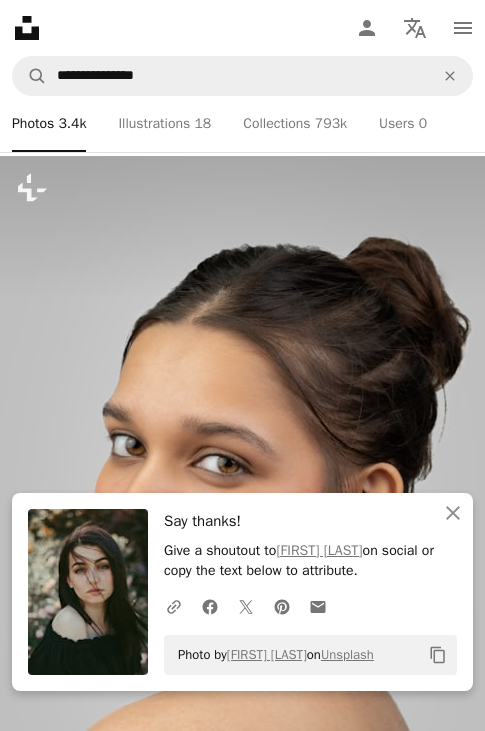 scroll, scrollTop: 7700, scrollLeft: 0, axis: vertical 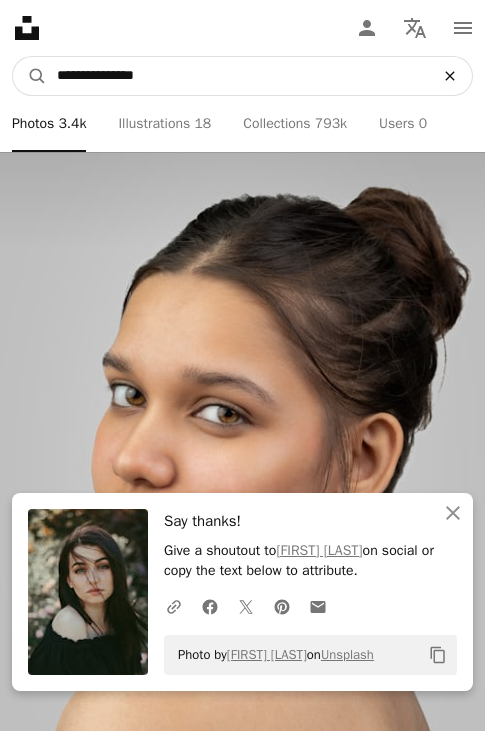 click on "An X shape" 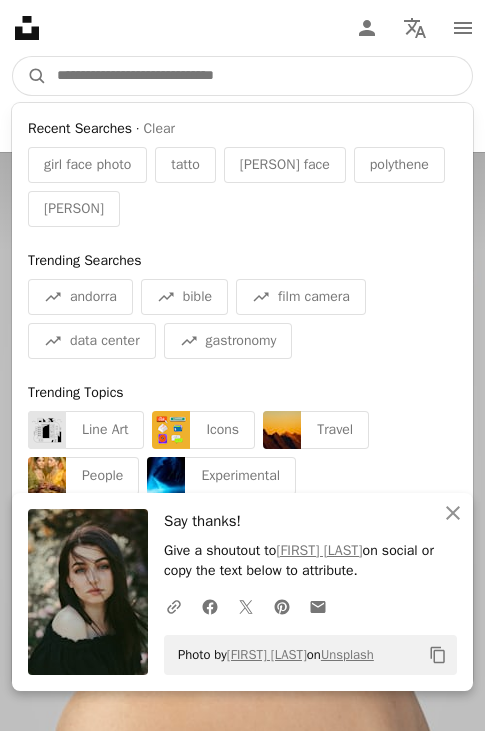 click at bounding box center [259, 76] 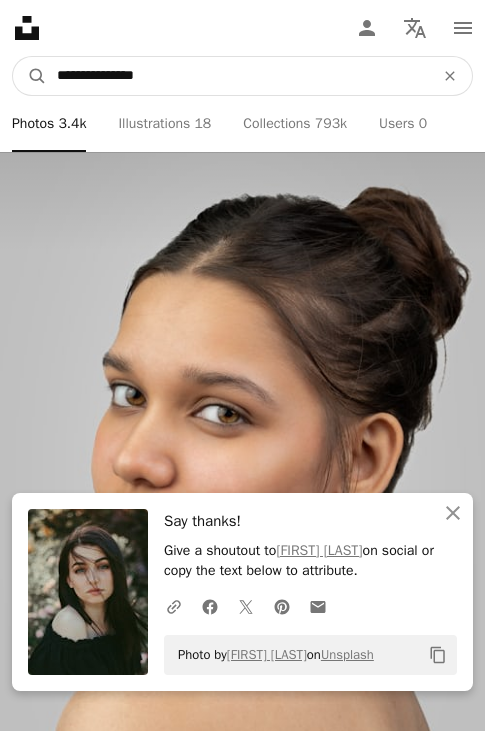 type on "**********" 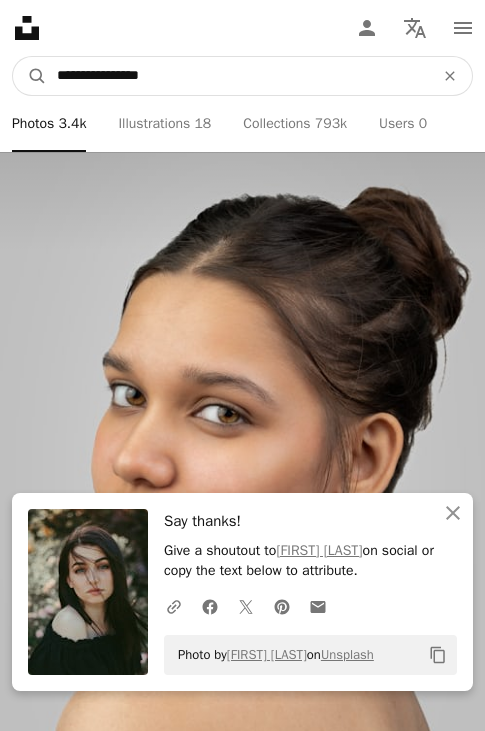 click on "A magnifying glass" at bounding box center (30, 76) 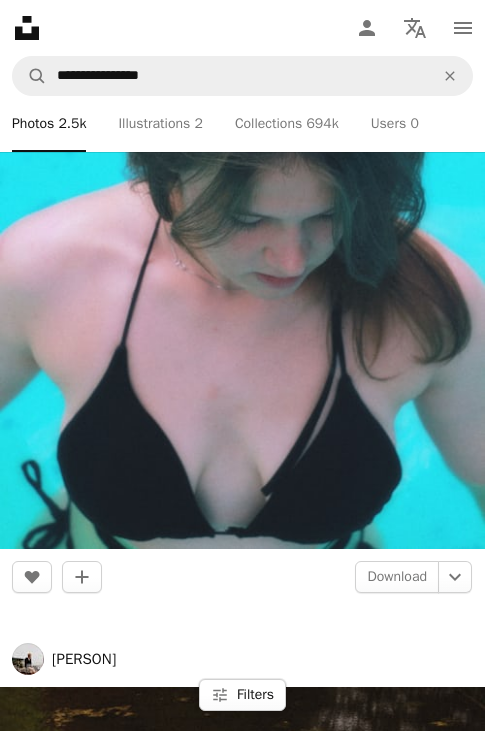 scroll, scrollTop: 7600, scrollLeft: 0, axis: vertical 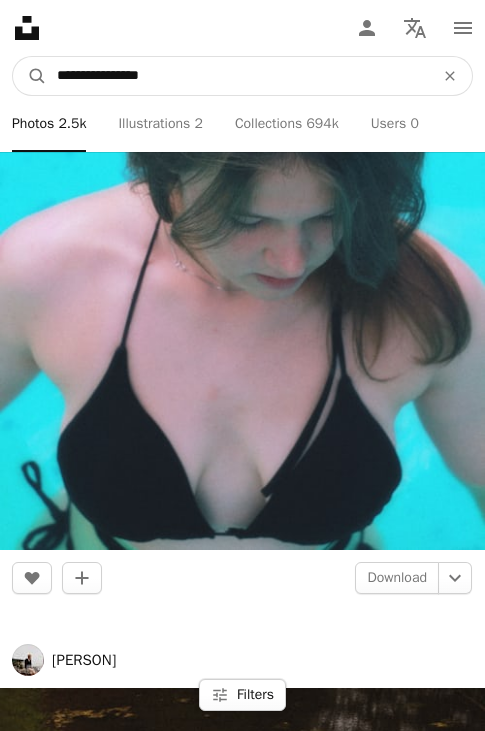 click on "**********" at bounding box center (237, 76) 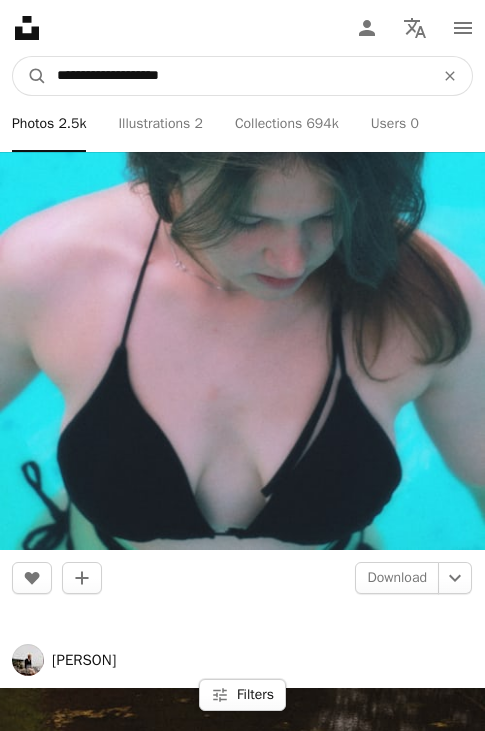 type on "**********" 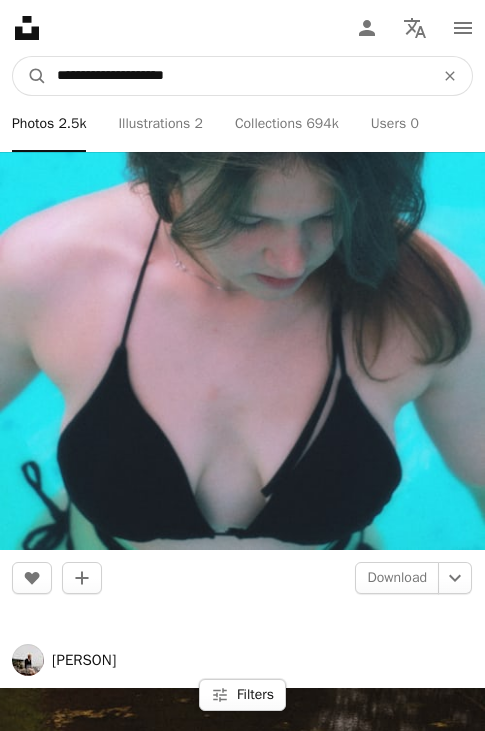 click on "A magnifying glass" at bounding box center [30, 76] 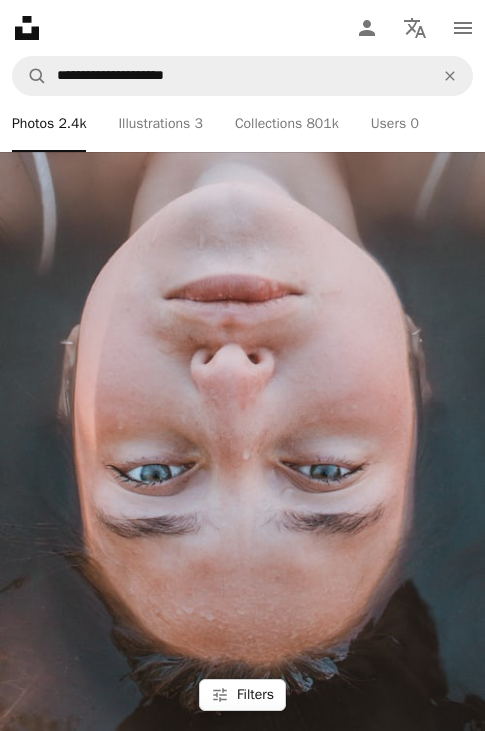 scroll, scrollTop: 4900, scrollLeft: 0, axis: vertical 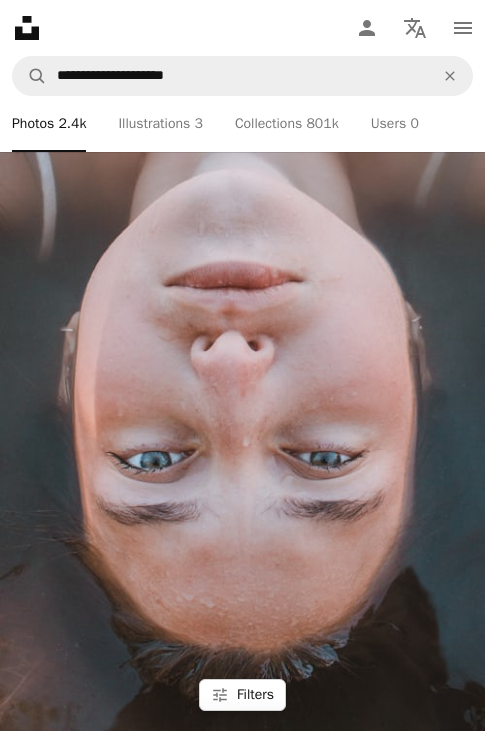 click at bounding box center [242, 403] 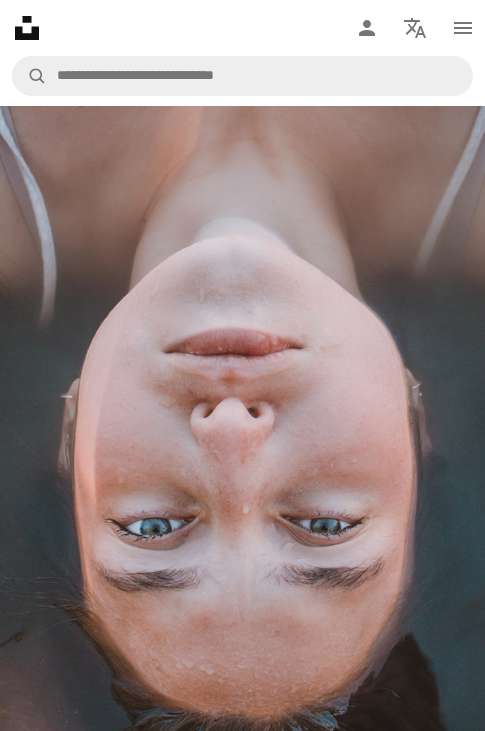 scroll, scrollTop: 0, scrollLeft: 0, axis: both 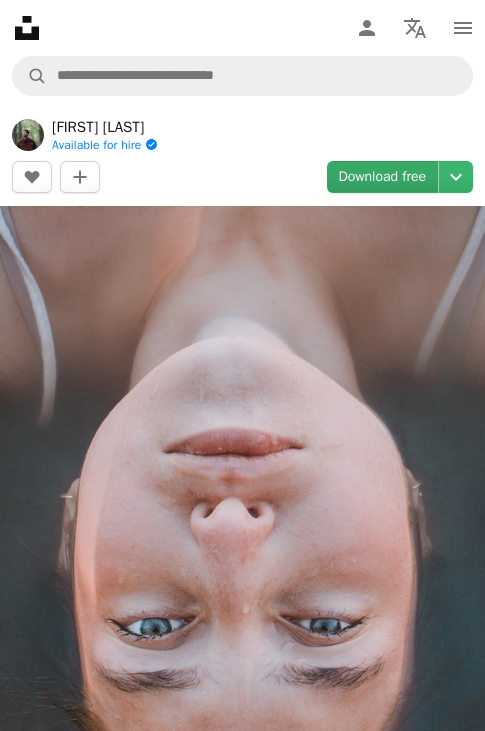 click on "Download free" at bounding box center [383, 177] 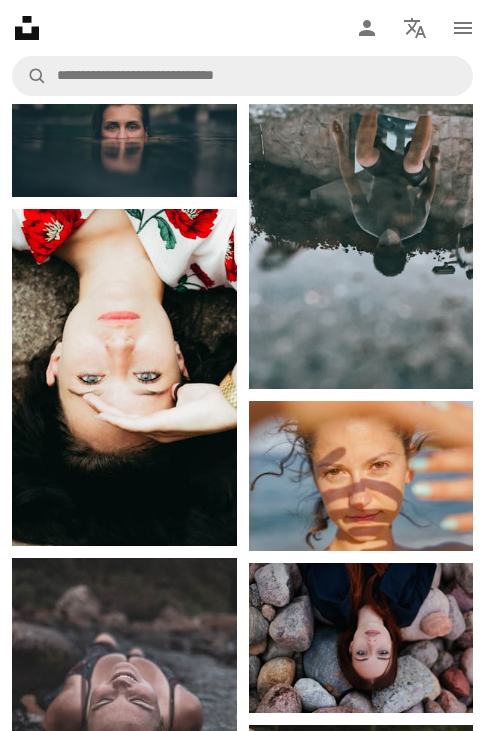 scroll, scrollTop: 4600, scrollLeft: 0, axis: vertical 